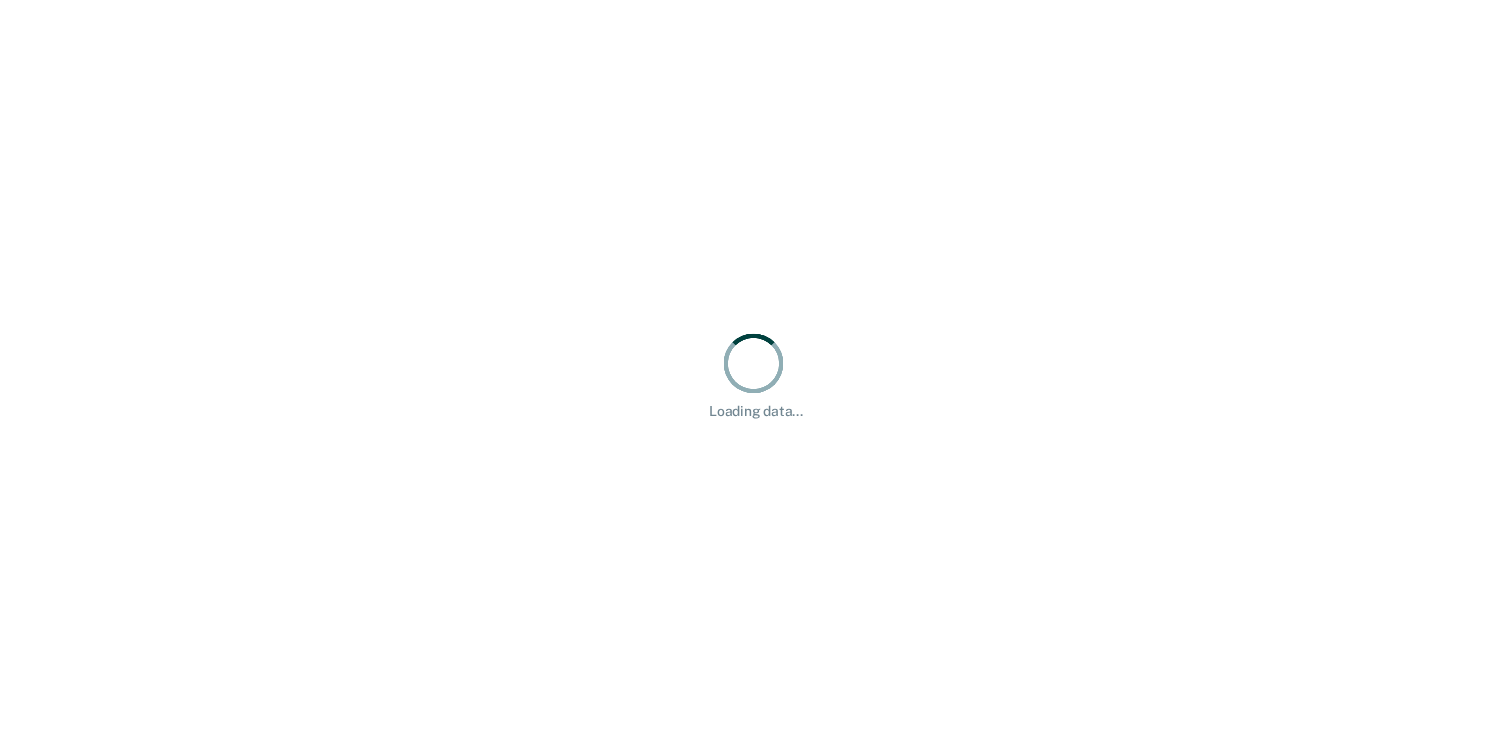 scroll, scrollTop: 0, scrollLeft: 0, axis: both 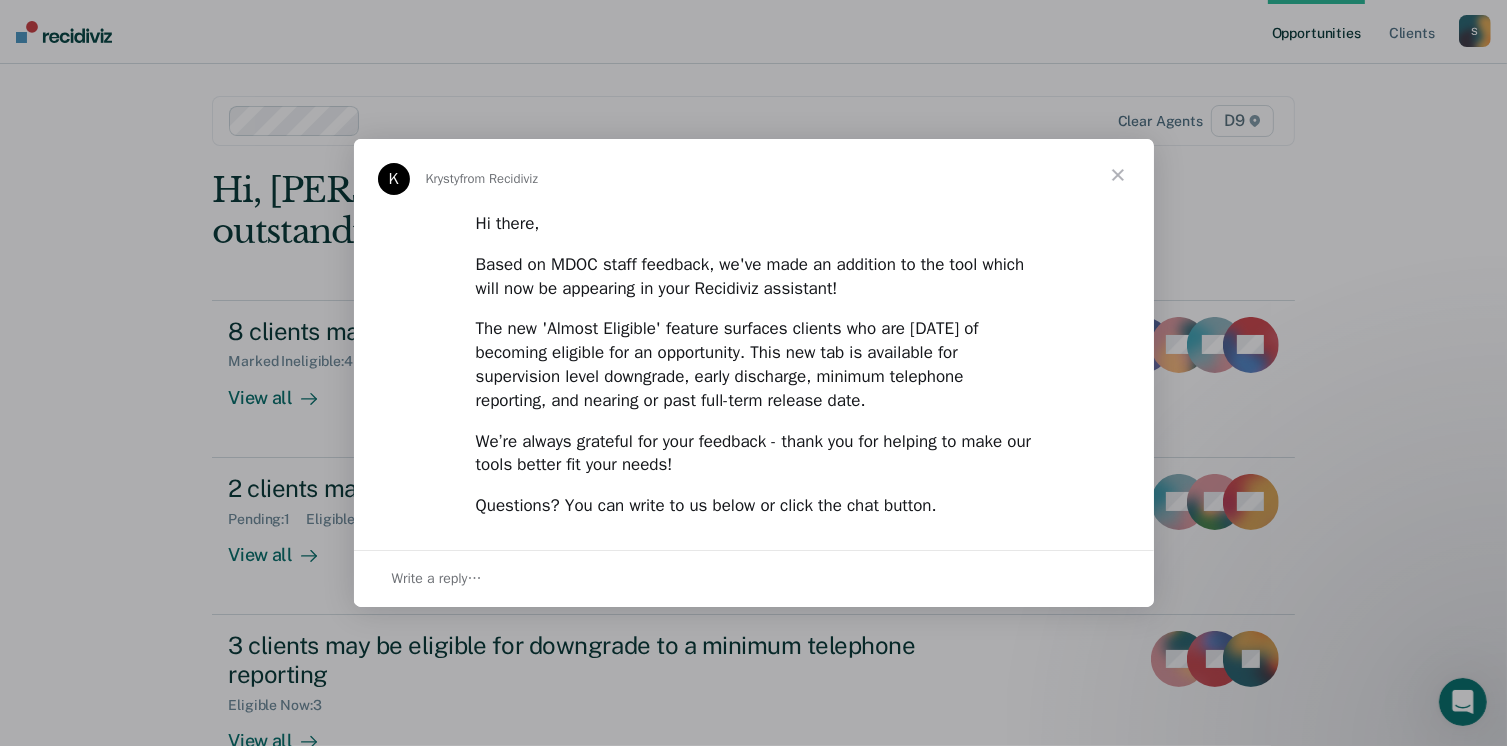 click at bounding box center [1118, 175] 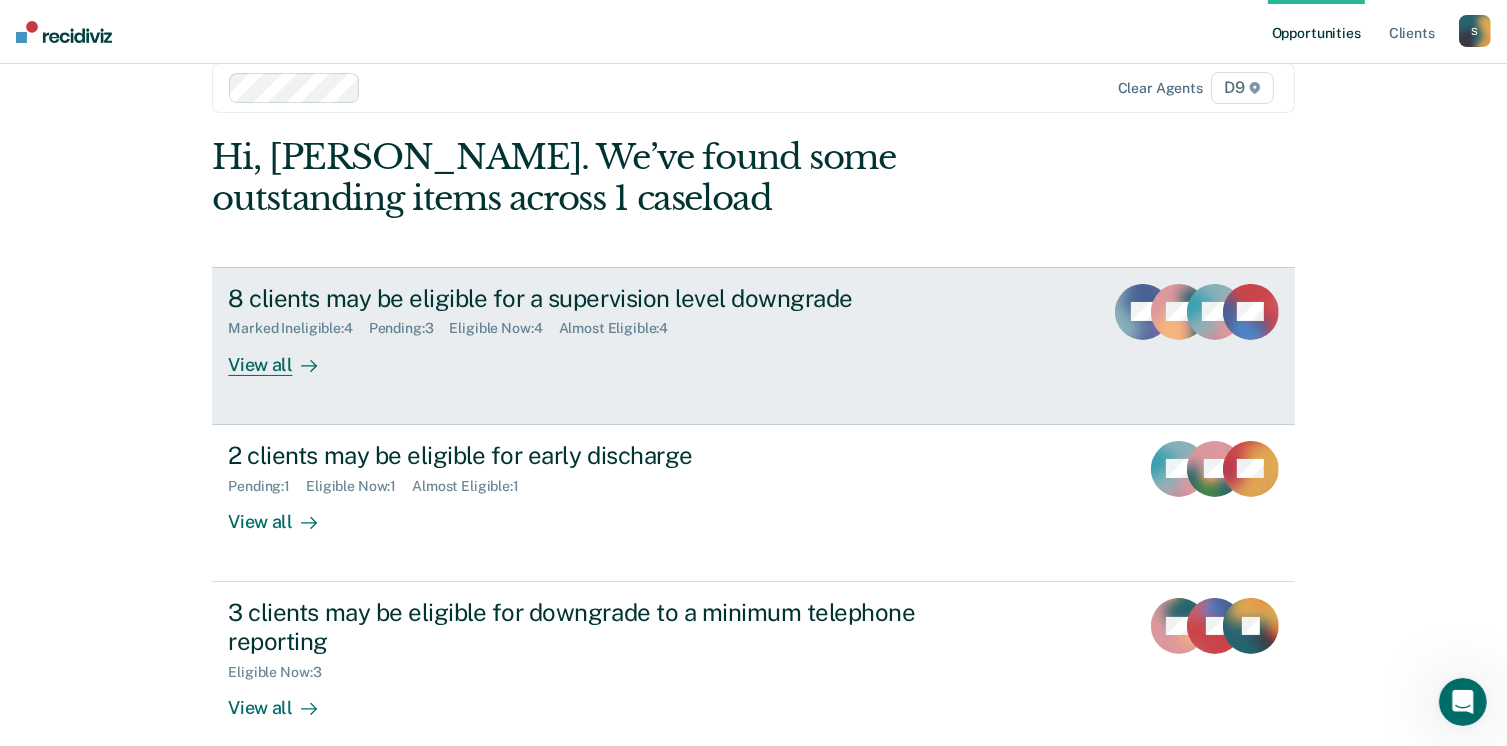 scroll, scrollTop: 0, scrollLeft: 0, axis: both 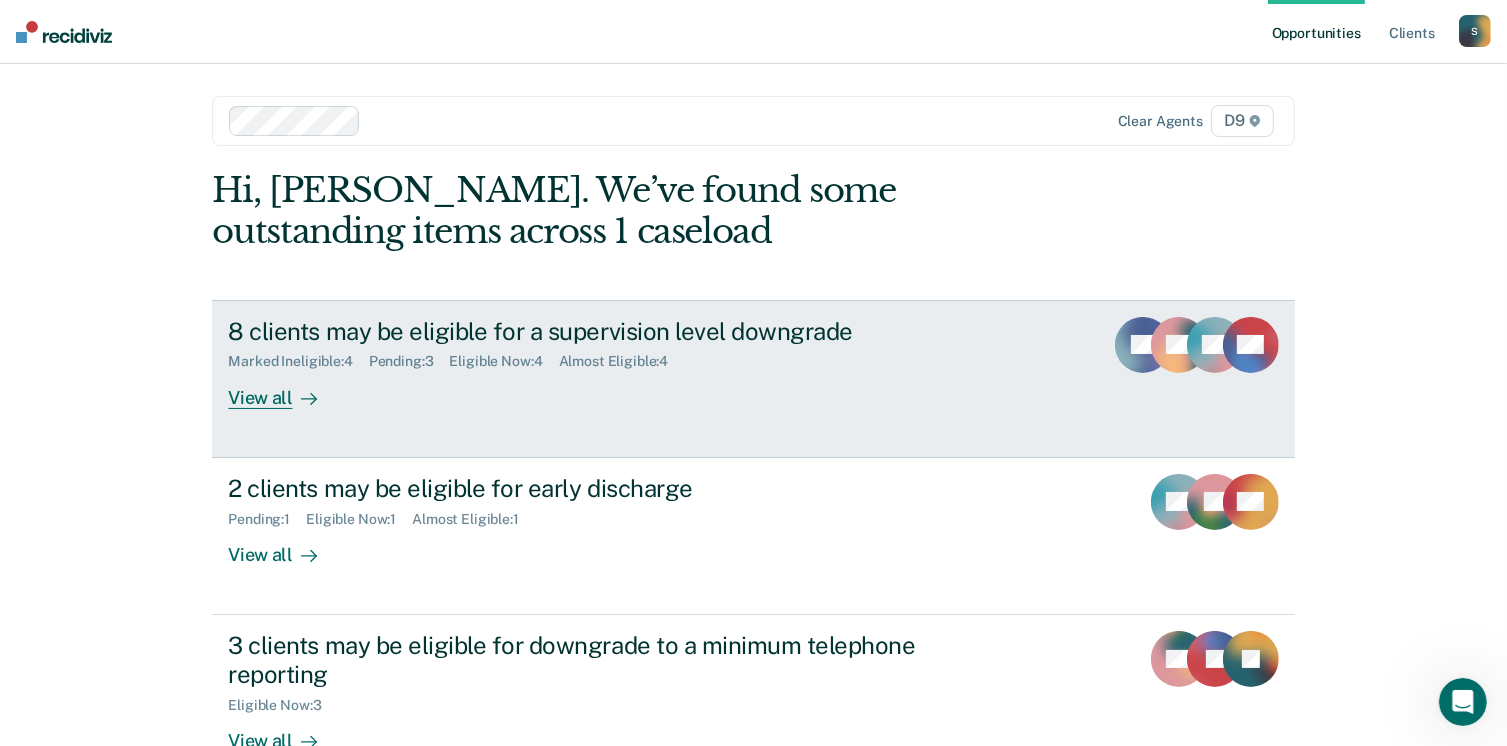 click on "View all" at bounding box center (284, 389) 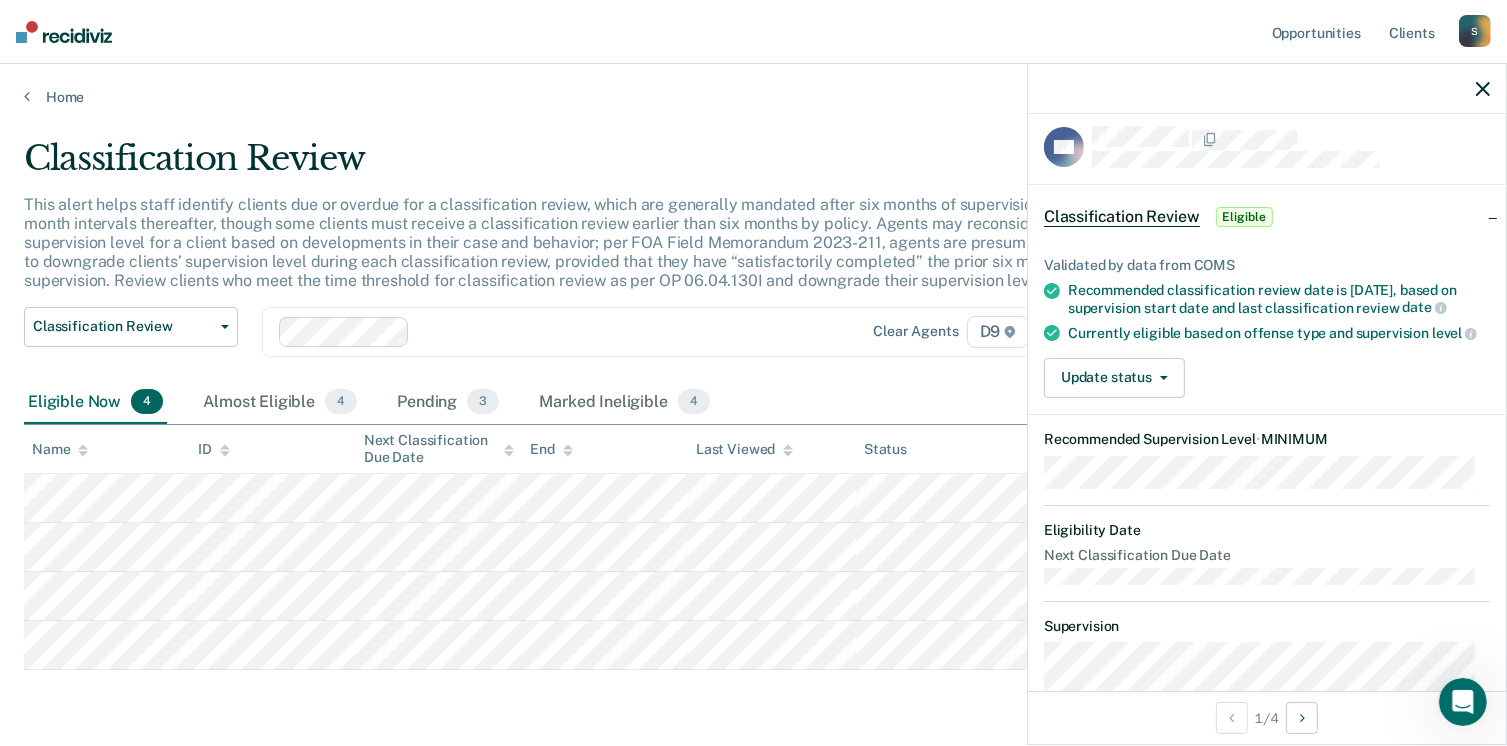 scroll, scrollTop: 0, scrollLeft: 0, axis: both 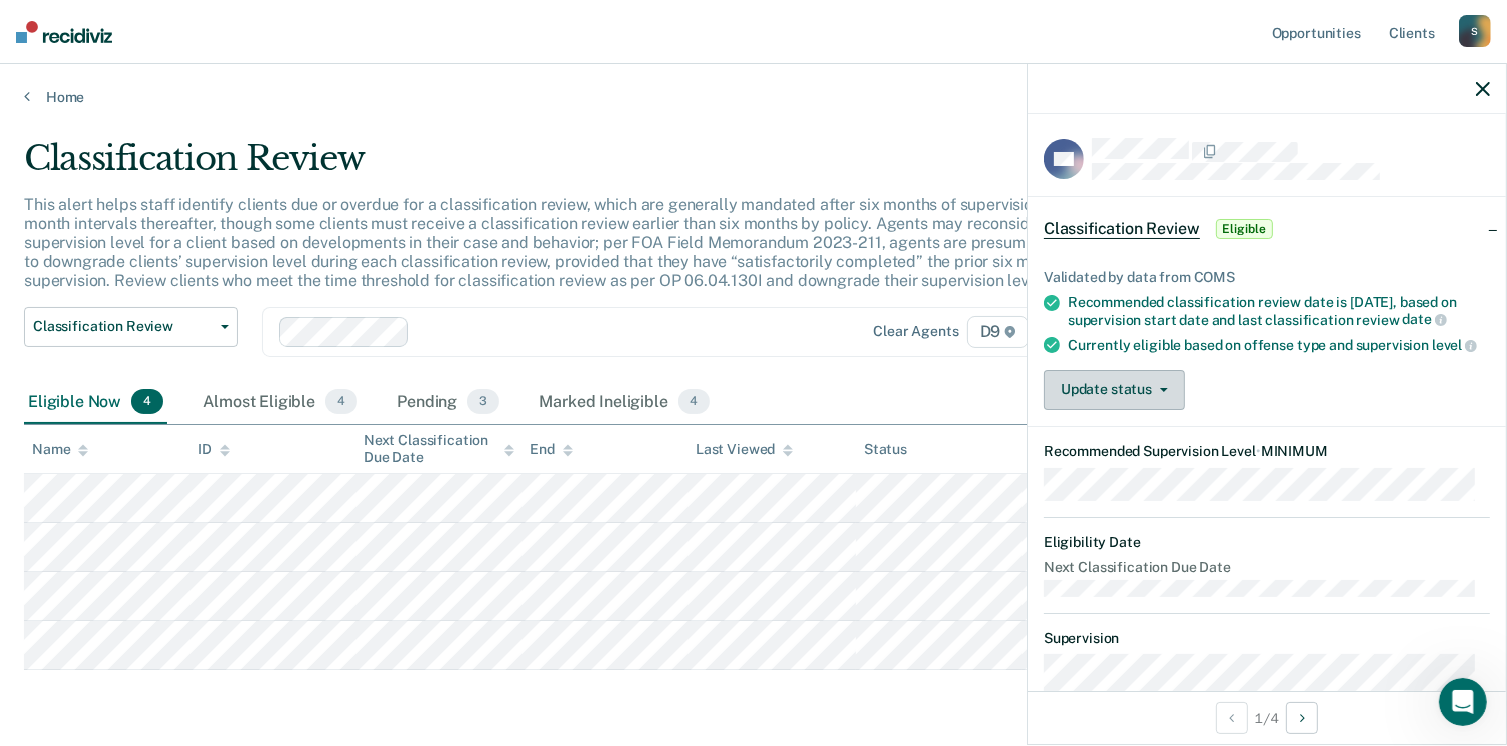 click on "Update status" at bounding box center [1114, 390] 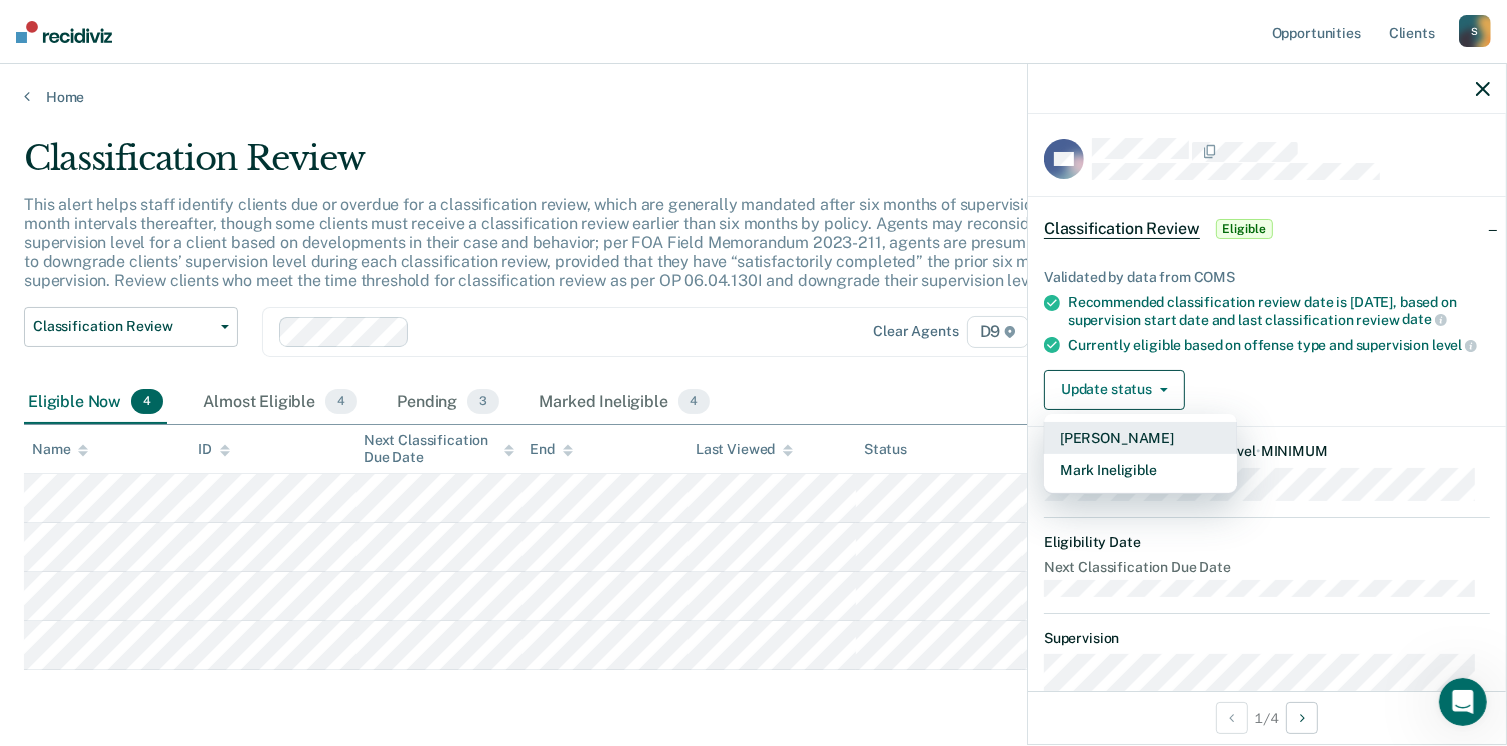 click on "[PERSON_NAME]" at bounding box center [1140, 438] 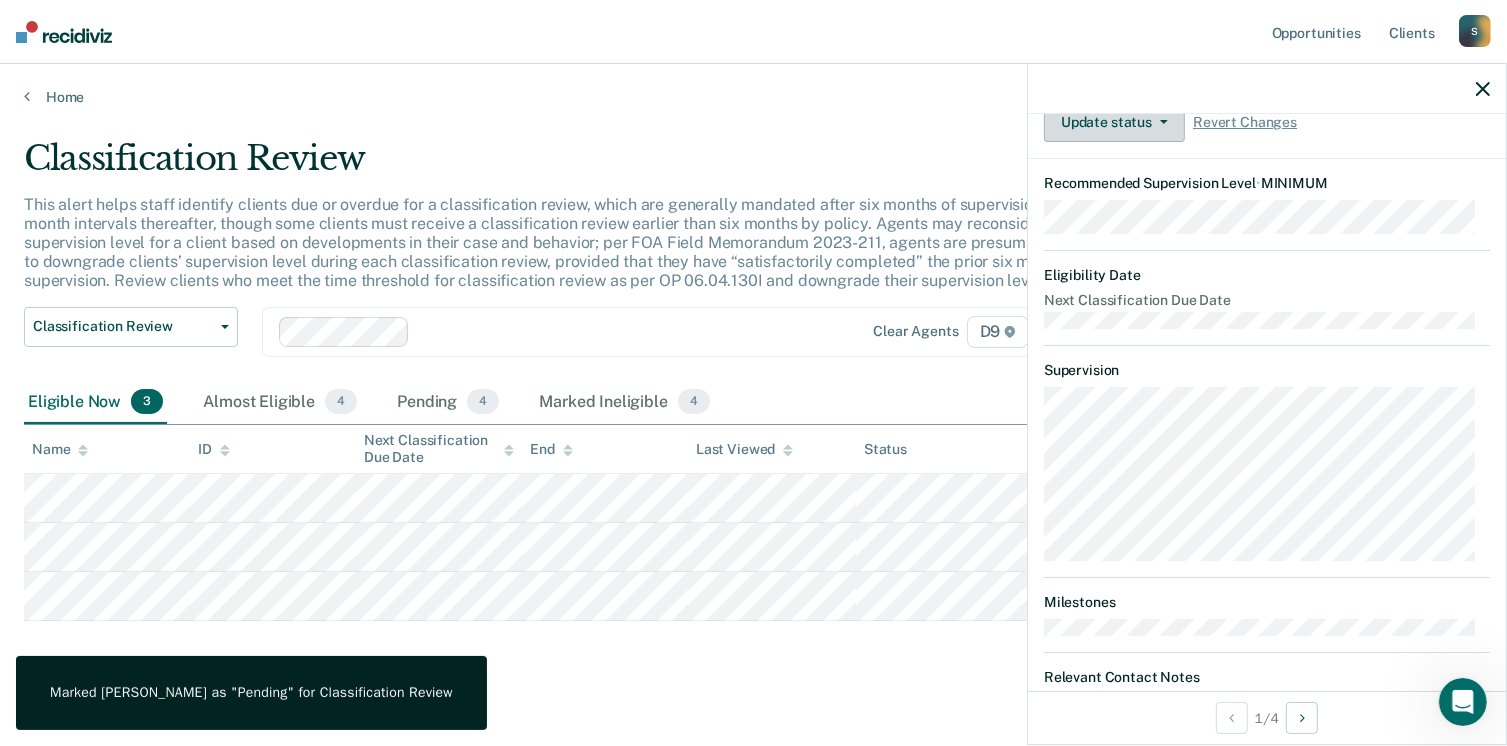 scroll, scrollTop: 435, scrollLeft: 0, axis: vertical 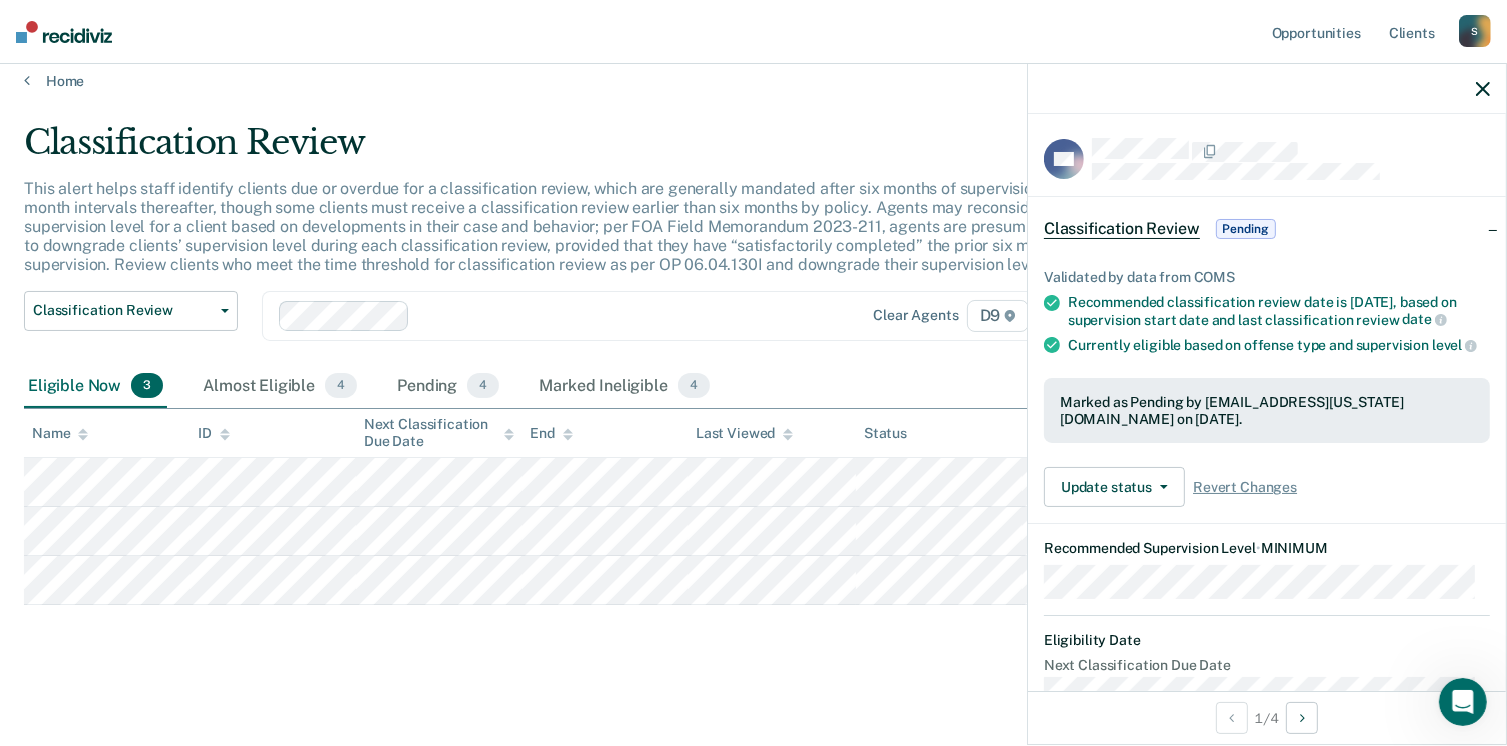 click 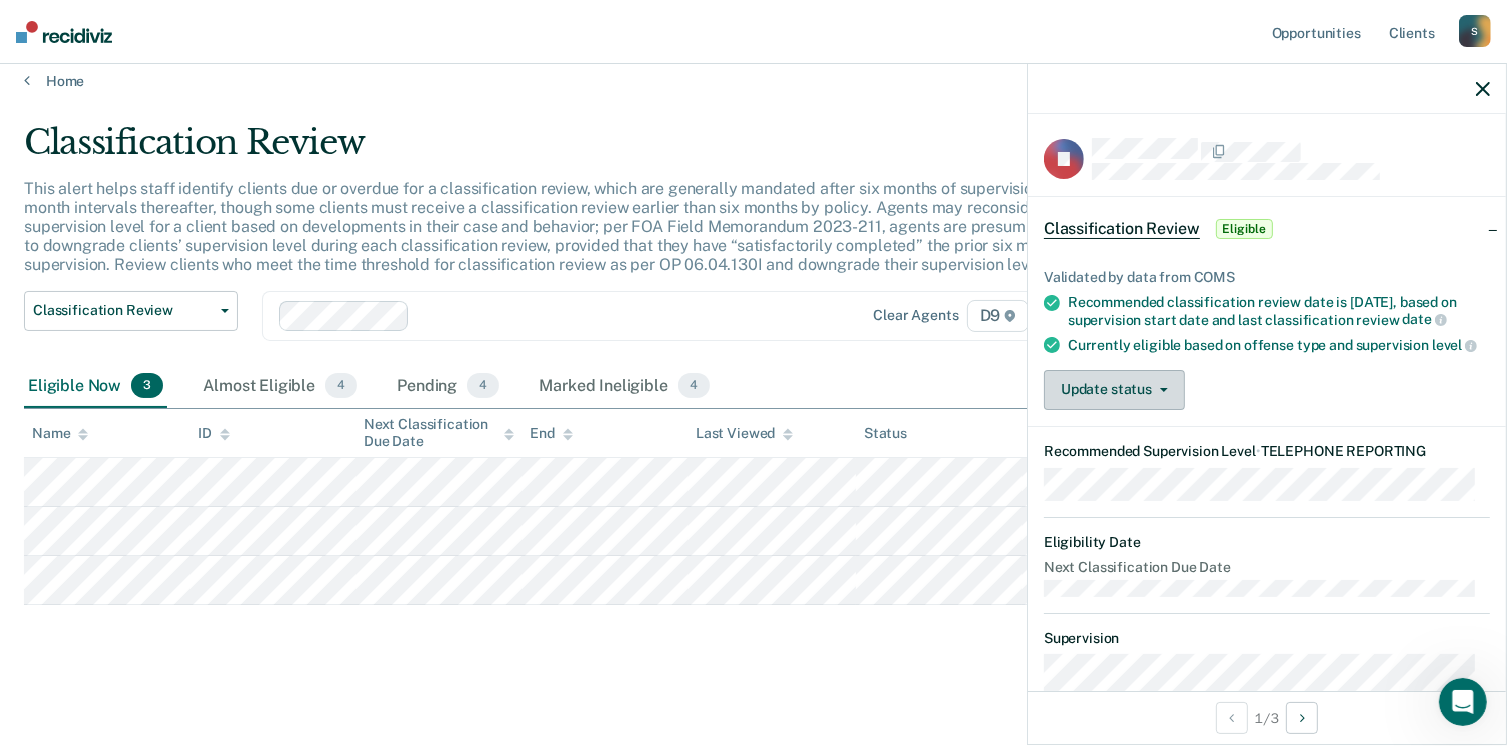 click 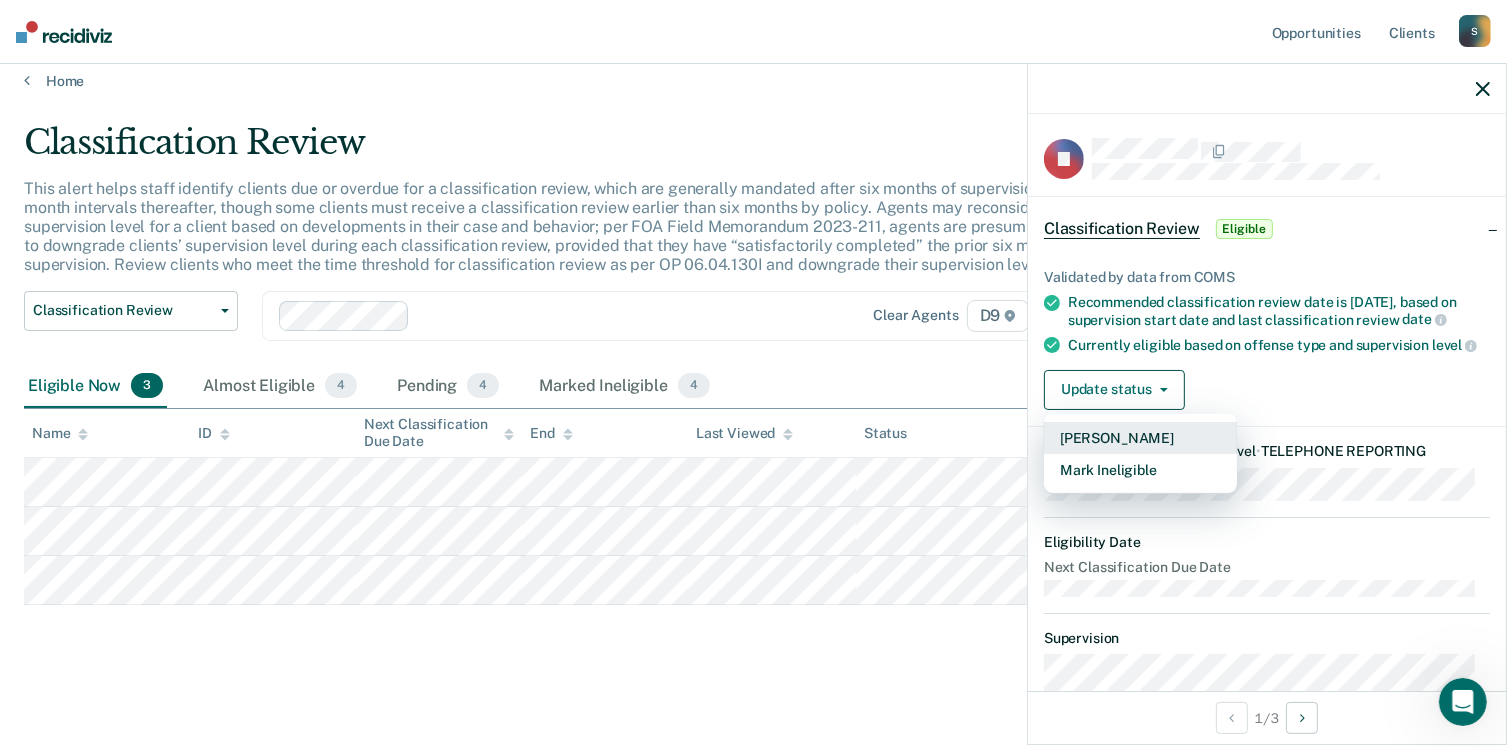 click on "[PERSON_NAME]" at bounding box center (1140, 438) 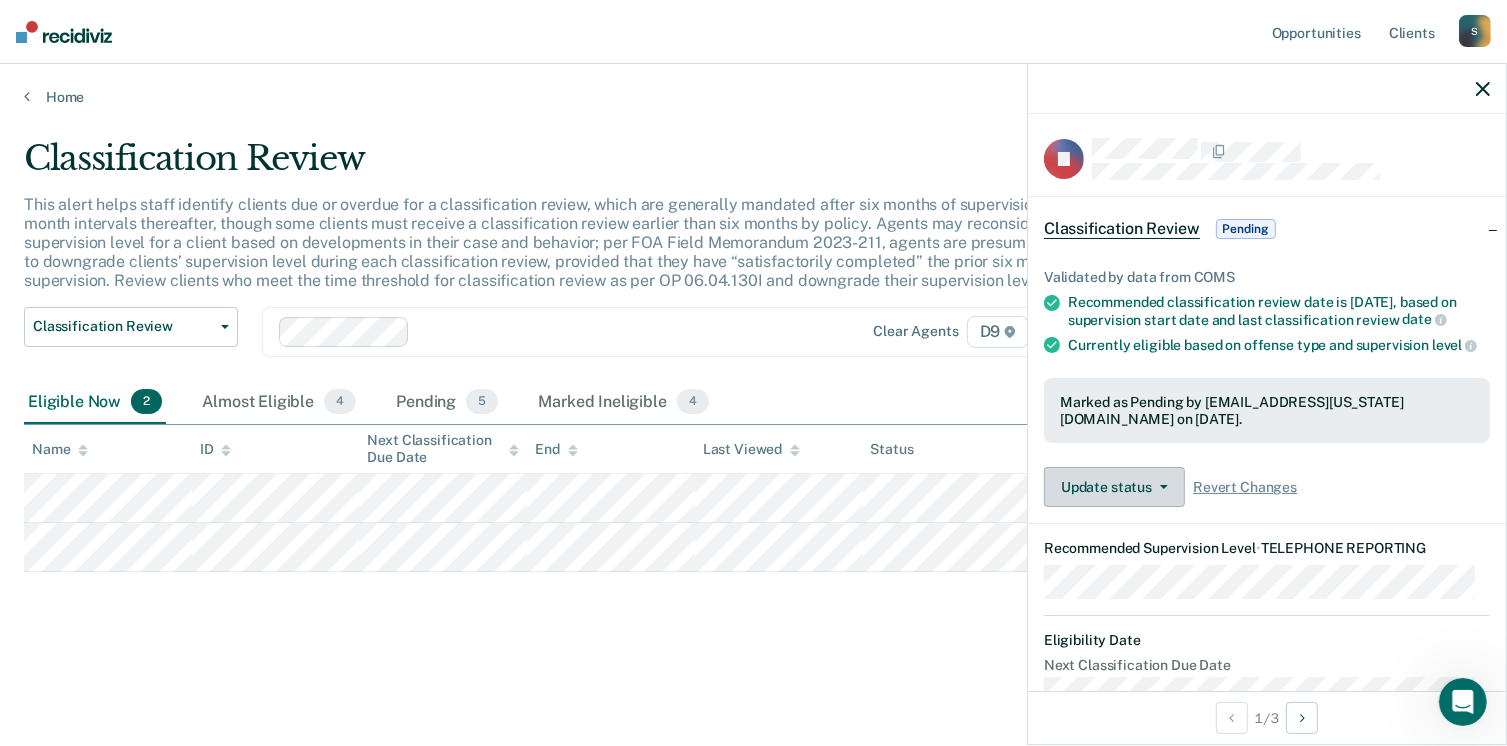 scroll, scrollTop: 0, scrollLeft: 0, axis: both 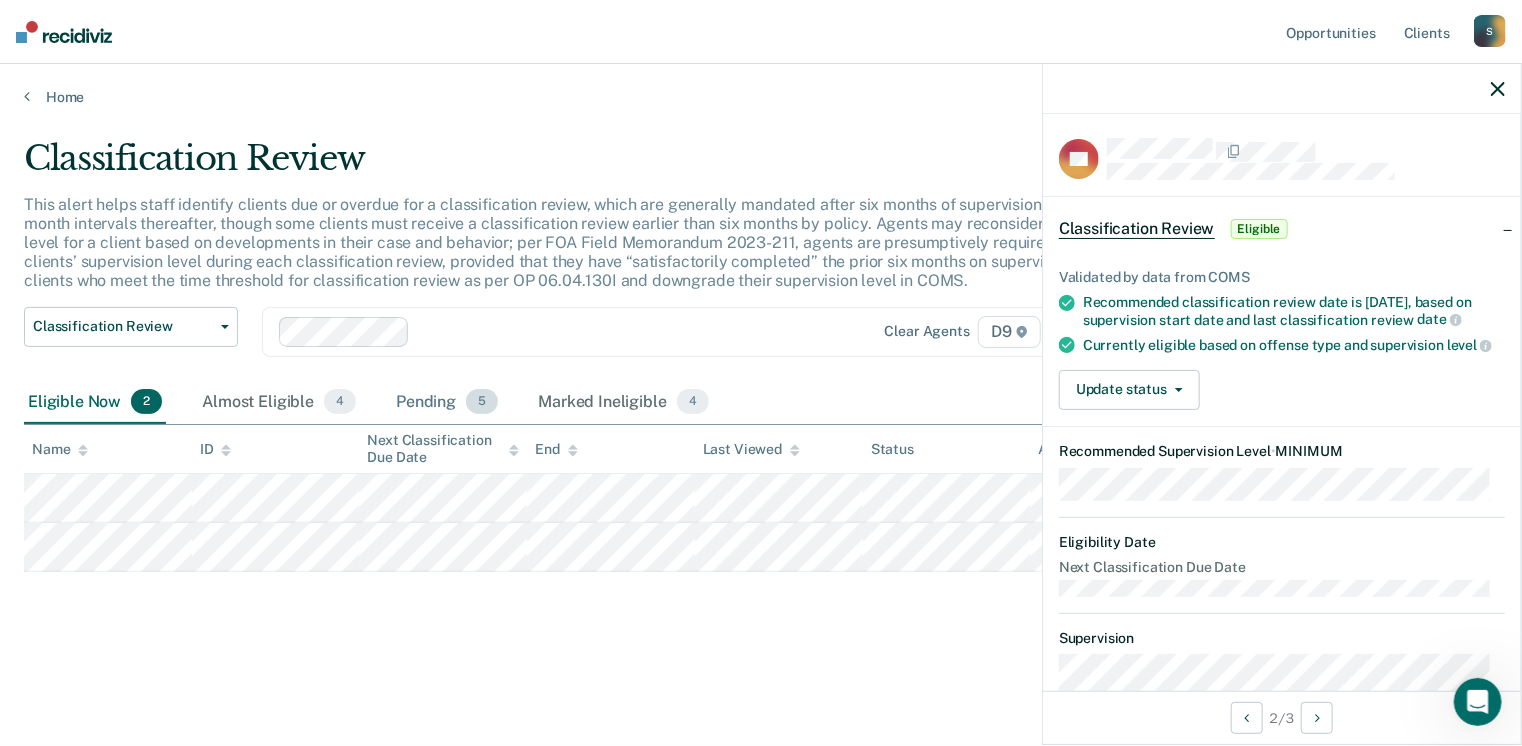 click on "Pending 5" at bounding box center (447, 403) 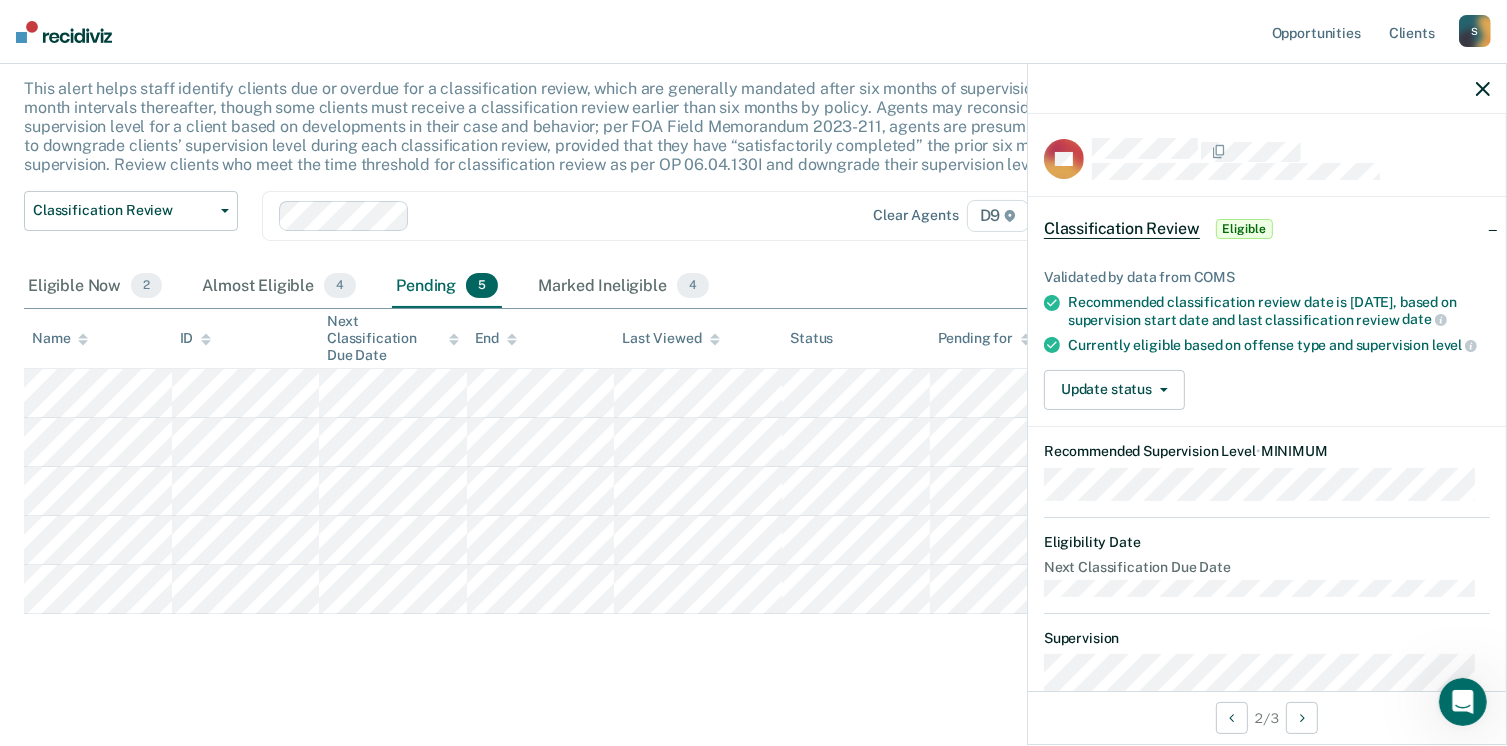 scroll, scrollTop: 124, scrollLeft: 0, axis: vertical 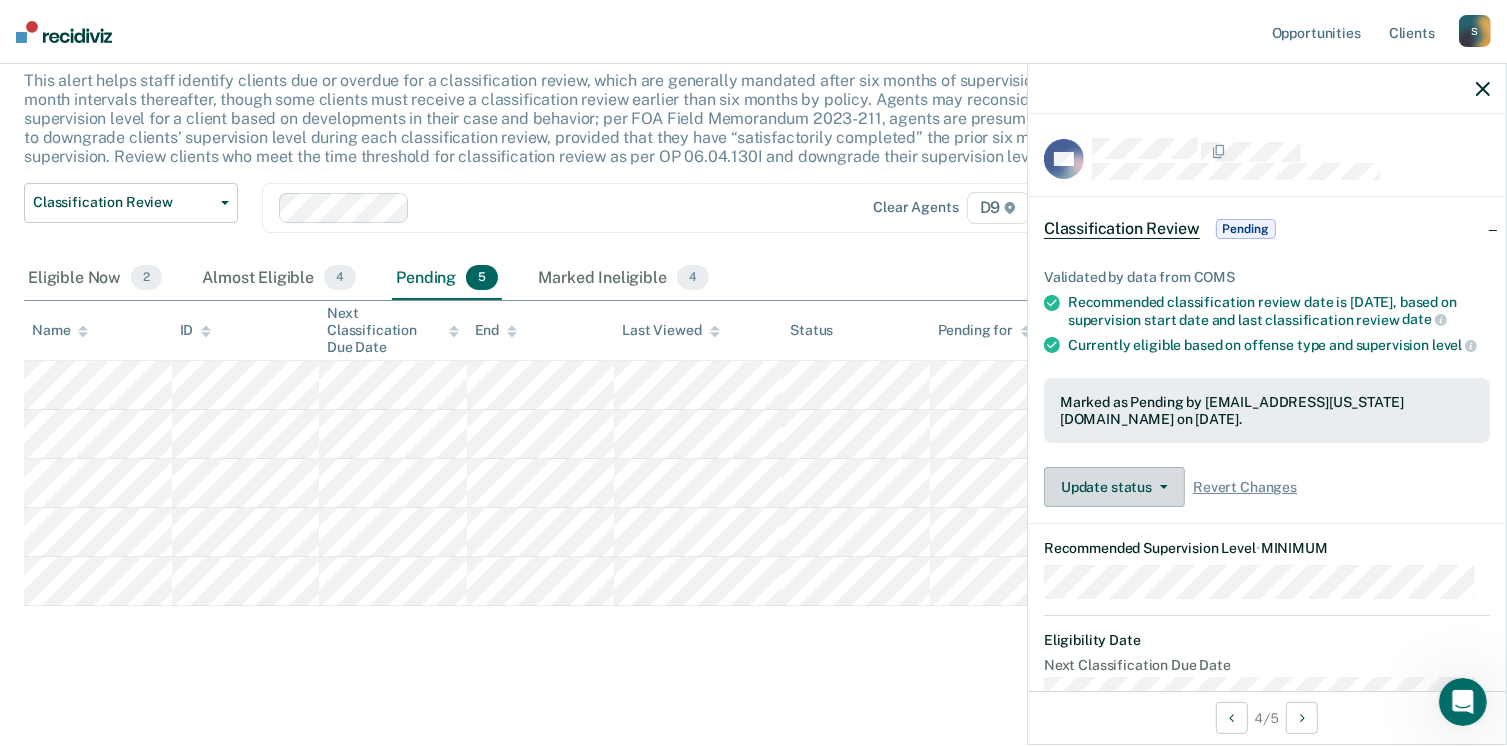 click 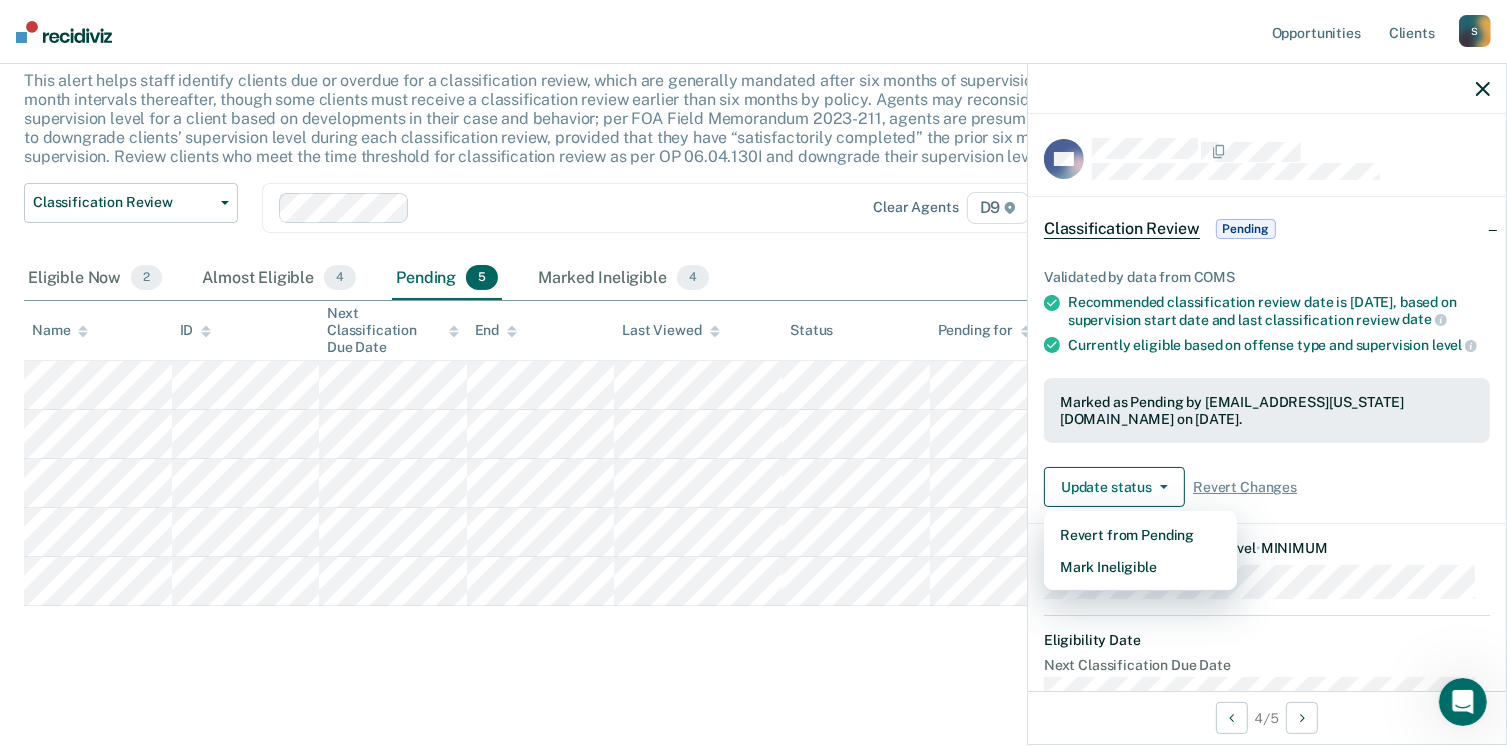 click on "Classification Review   This alert helps staff identify clients due or overdue for a classification review, which are generally mandated after six months of supervision and at six-month intervals thereafter, though some clients must receive a classification review earlier than six months by policy. Agents may reconsider the supervision level for a client based on developments in their case and behavior; per FOA Field Memorandum 2023-211, agents are presumptively required to downgrade clients’ supervision level during each classification review, provided that they have “satisfactorily completed” the prior six months on supervision. Review clients who meet the time threshold for classification review as per OP 06.04.130I and downgrade their supervision level in COMS. Classification Review Classification Review Early Discharge Minimum Telephone Reporting Overdue for Discharge Supervision Level Mismatch Clear   agents D9   Eligible Now 2 Almost Eligible 4 Pending 5 Marked Ineligible 4 Name ID End Status" at bounding box center (753, 363) 